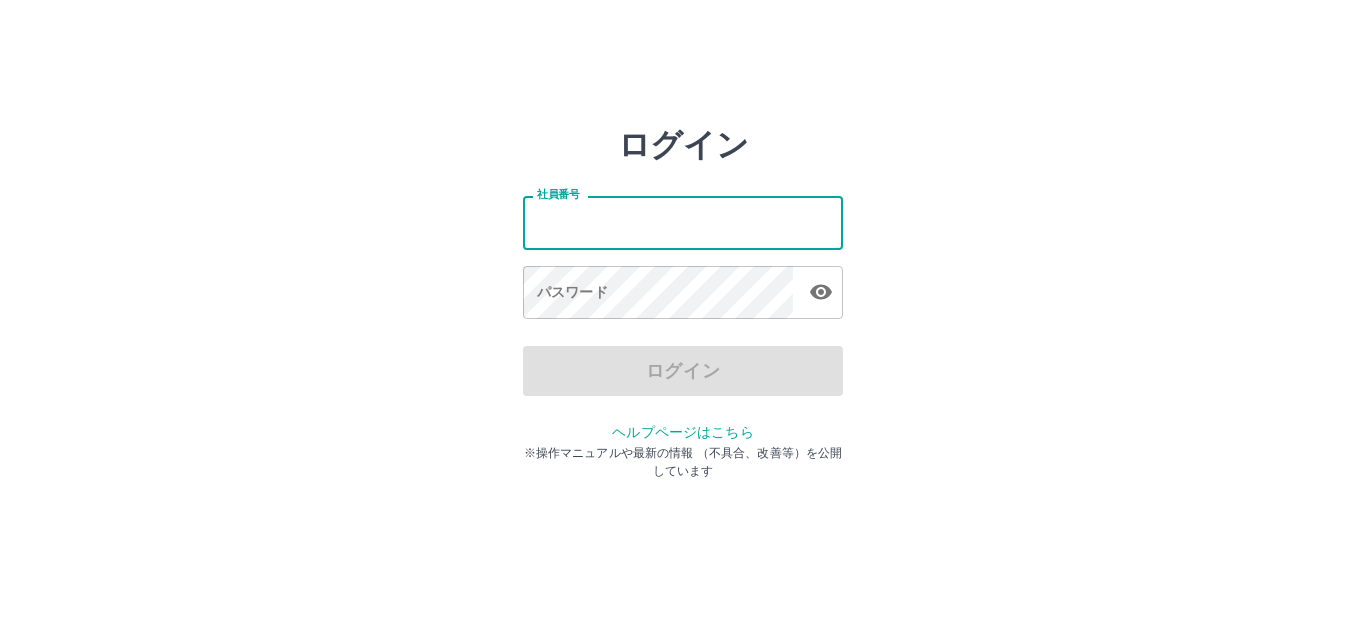 scroll, scrollTop: 0, scrollLeft: 0, axis: both 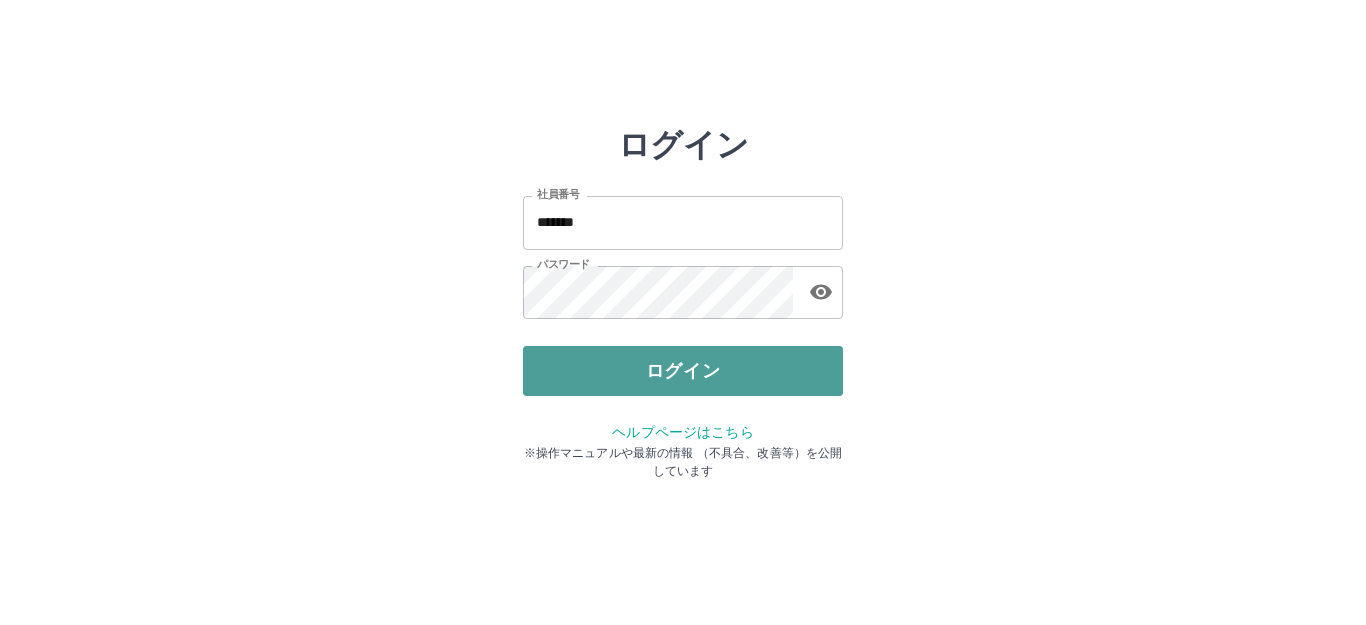 click on "ログイン" at bounding box center (683, 371) 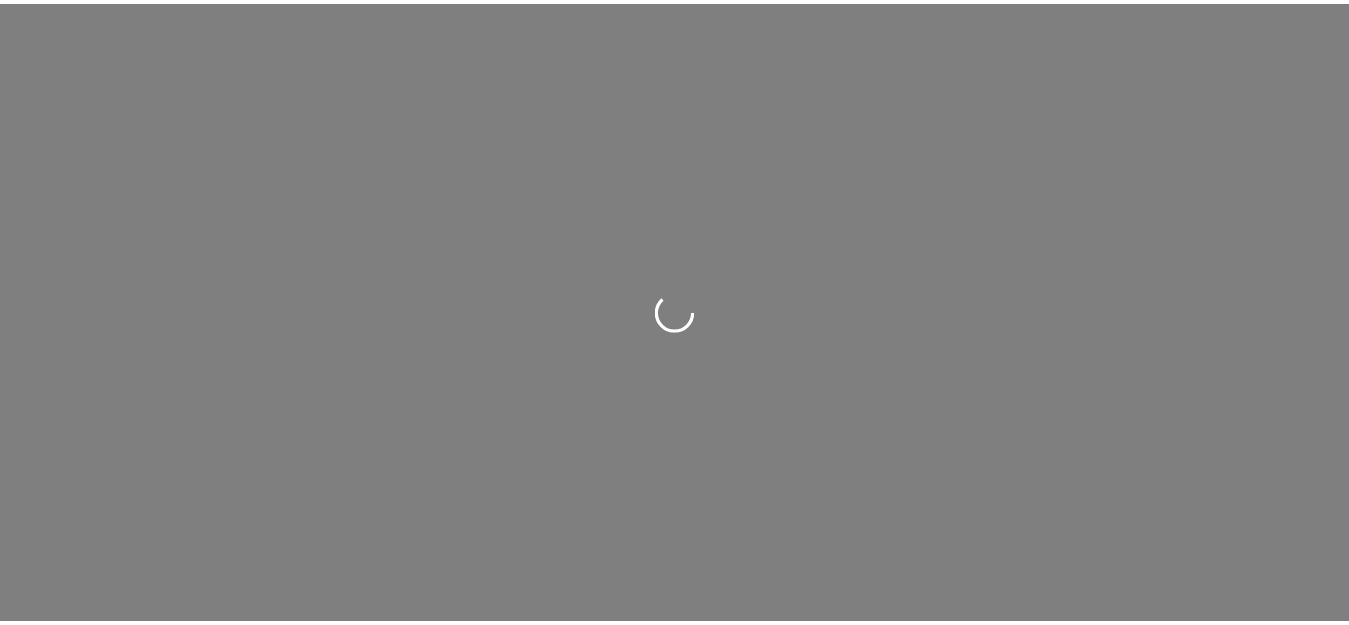 scroll, scrollTop: 0, scrollLeft: 0, axis: both 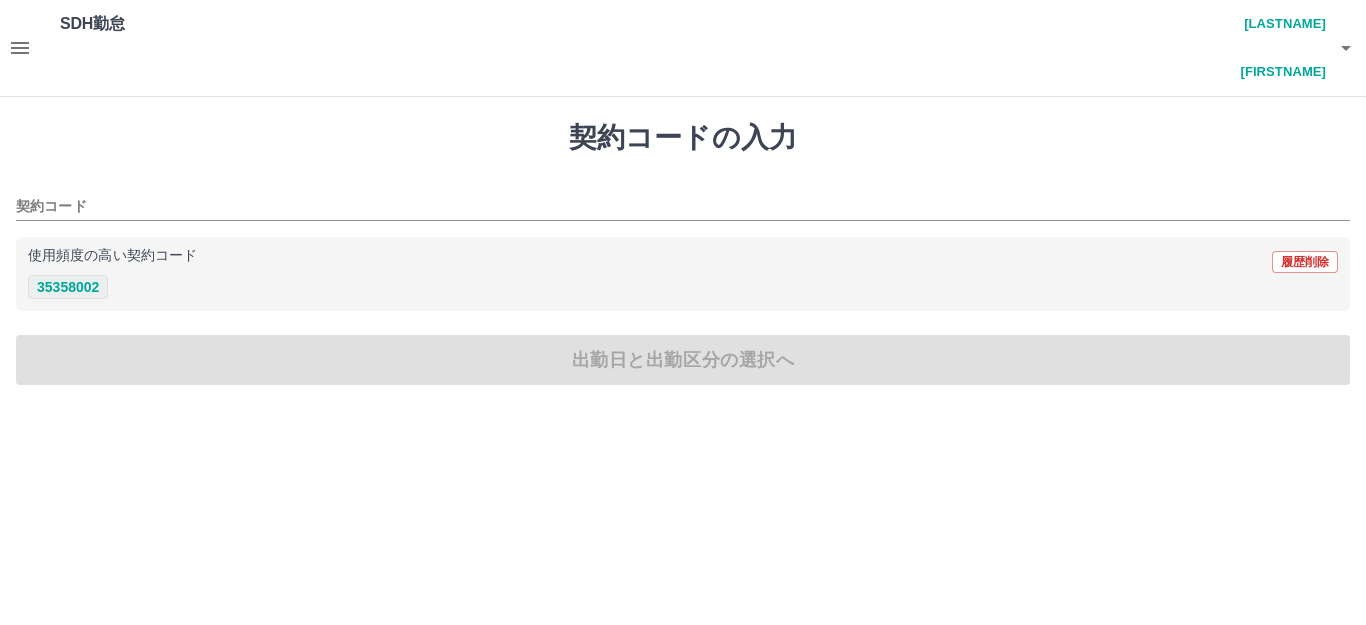 click on "35358002" at bounding box center [68, 287] 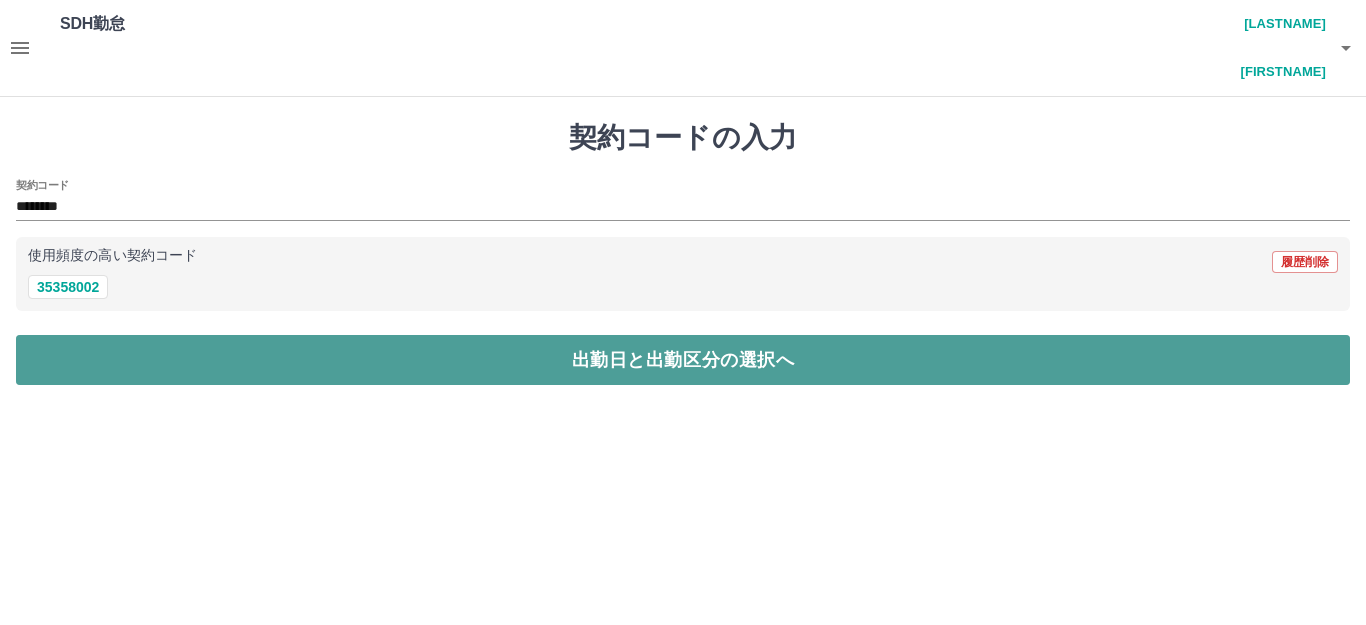 click on "出勤日と出勤区分の選択へ" at bounding box center [683, 360] 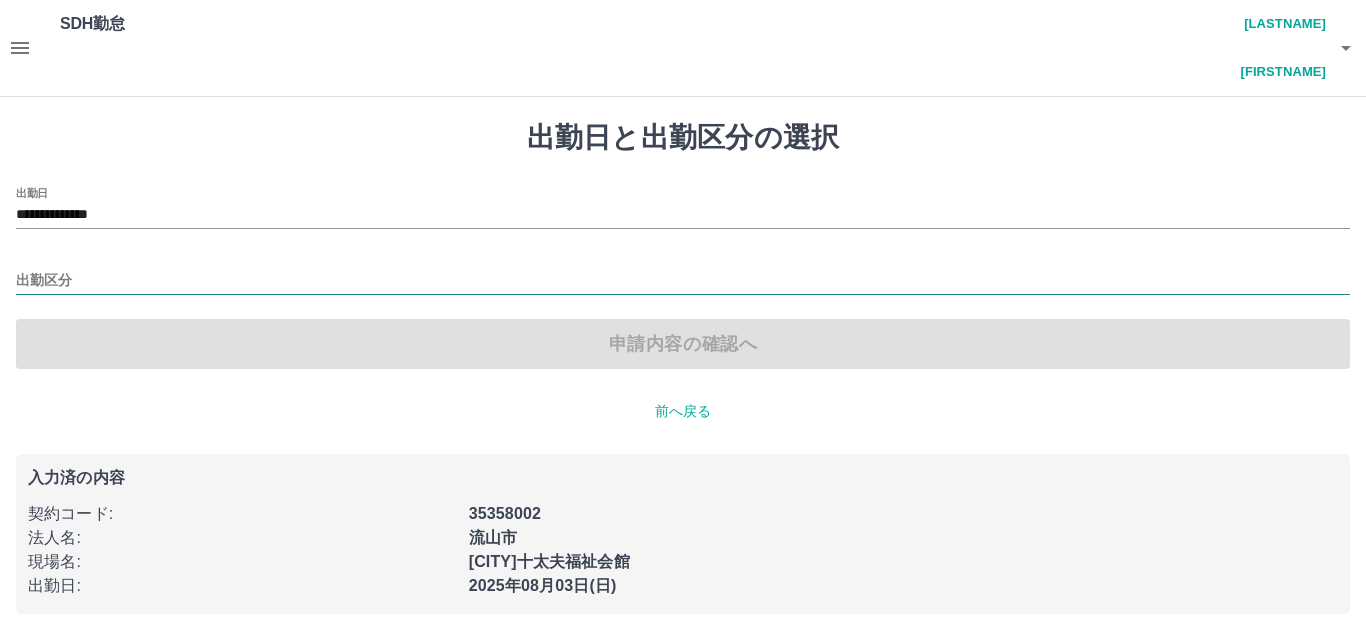 click on "出勤区分" at bounding box center (683, 281) 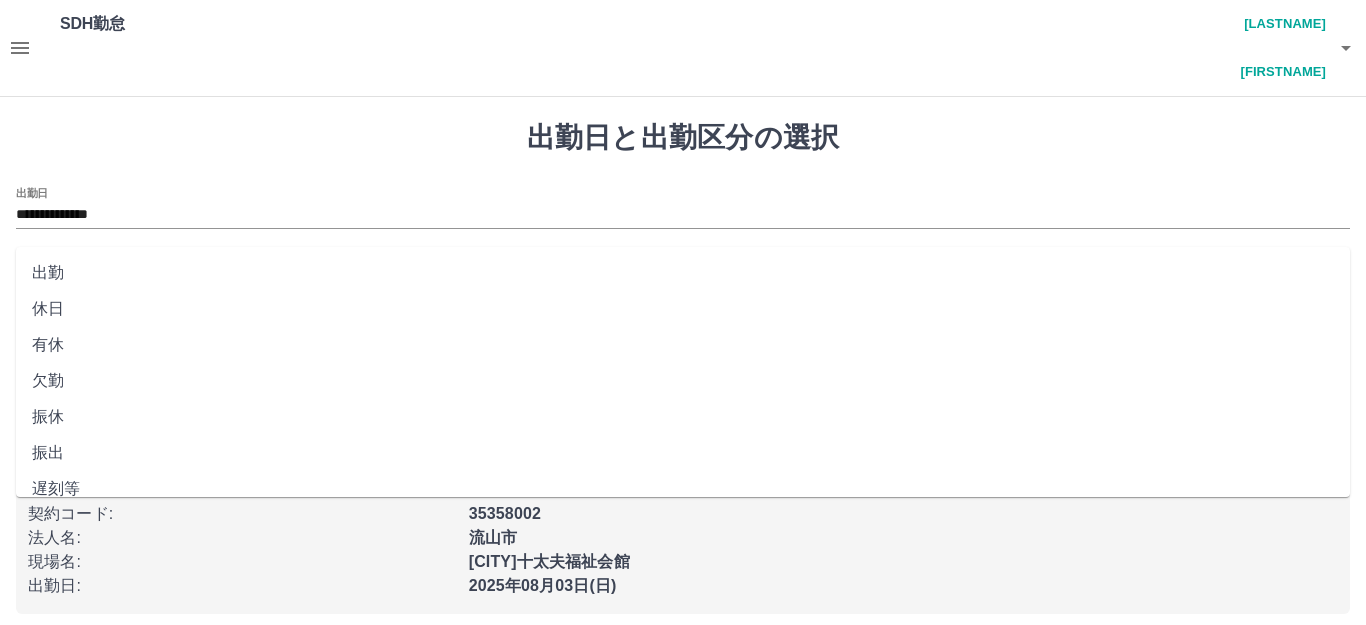 click on "出勤" at bounding box center [683, 273] 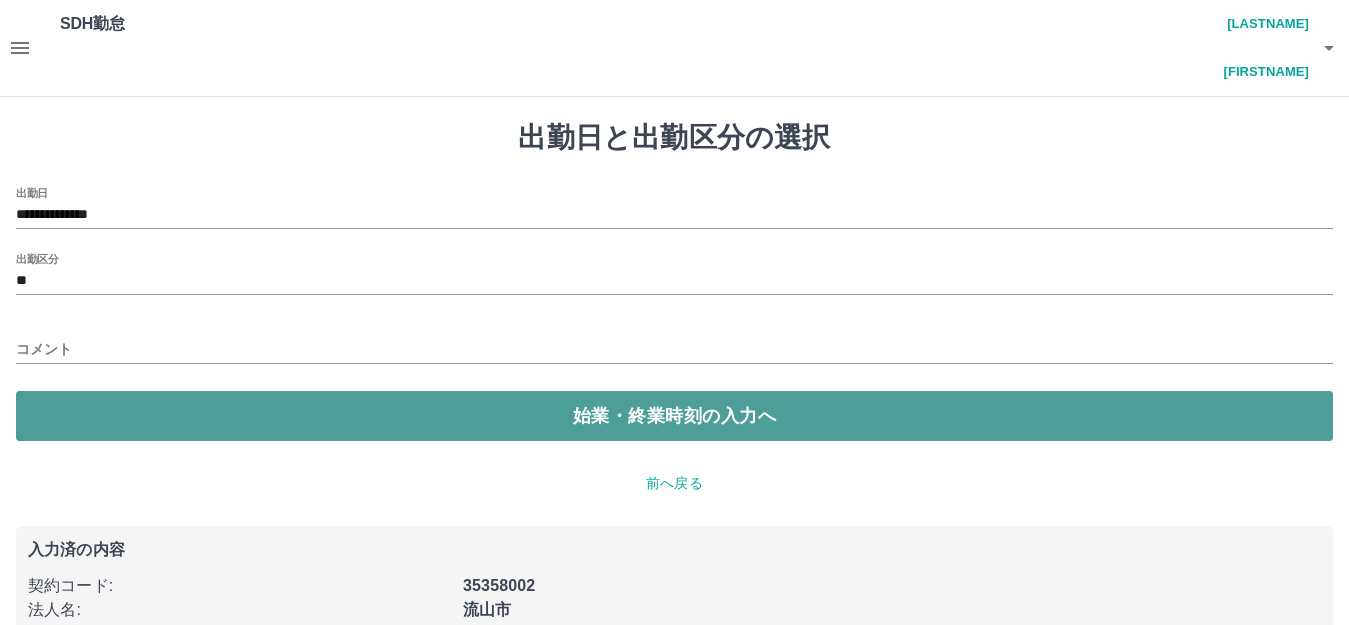 click on "始業・終業時刻の入力へ" at bounding box center [674, 416] 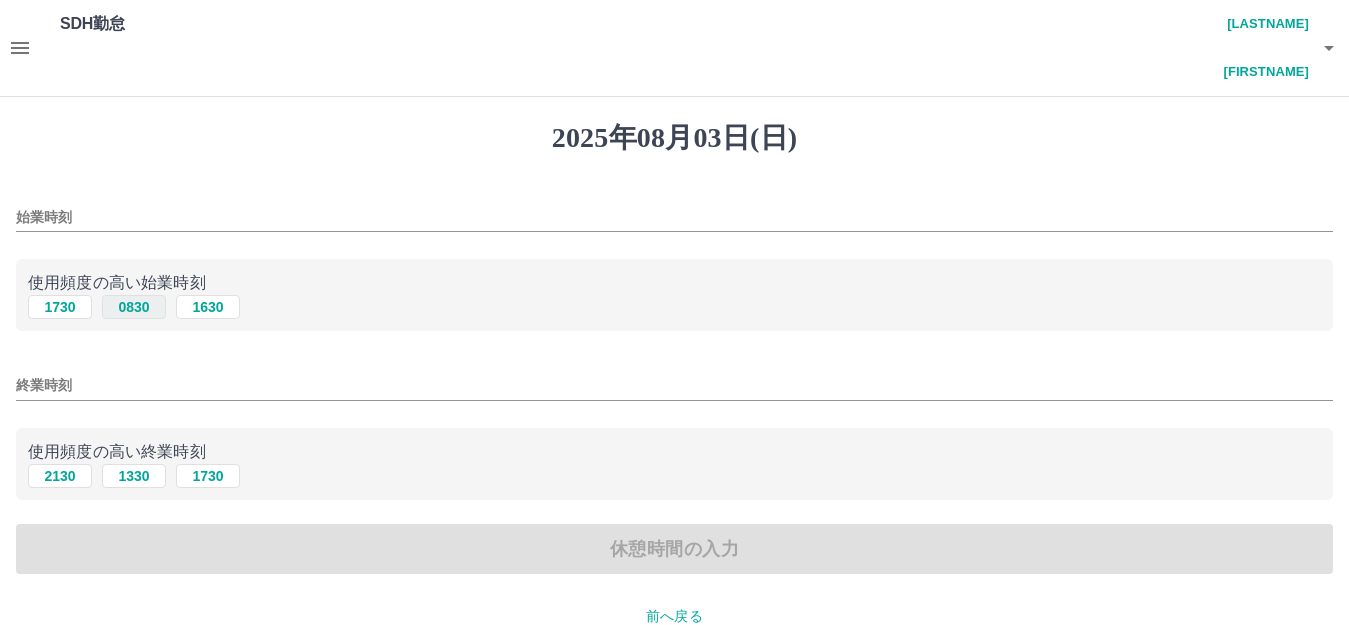 click on "0830" at bounding box center (134, 307) 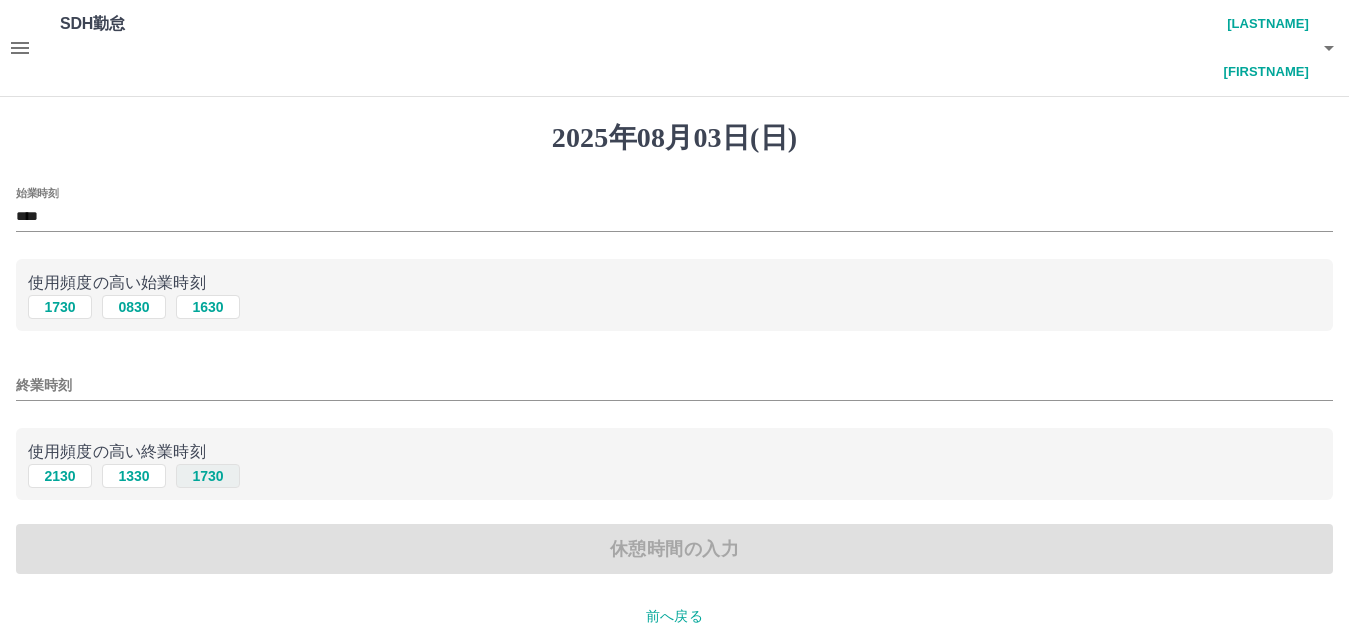 click on "1730" at bounding box center (208, 476) 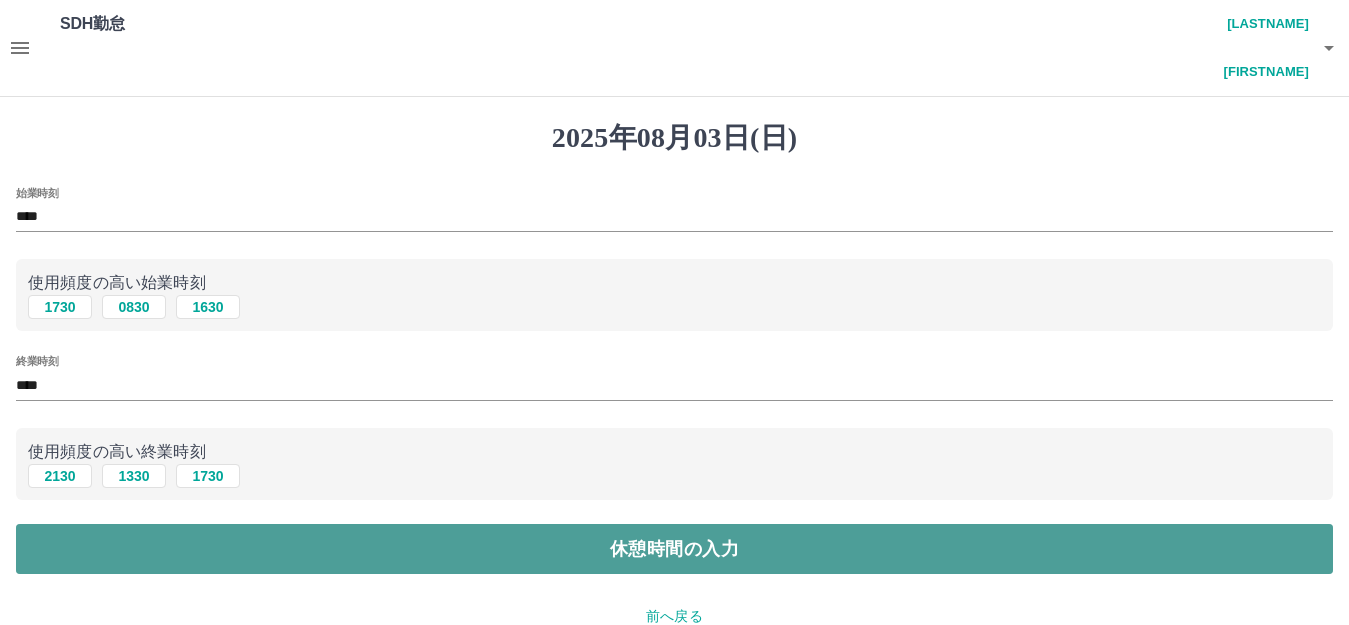 click on "休憩時間の入力" at bounding box center [674, 549] 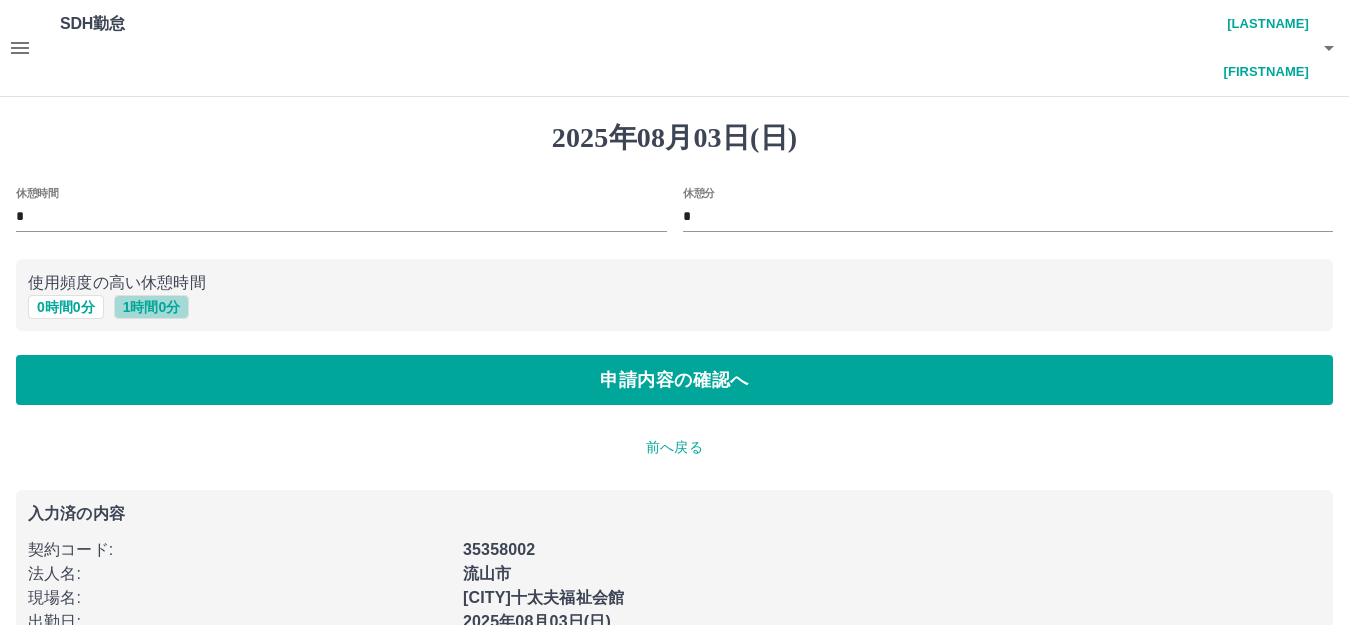 click on "1 時間 0 分" at bounding box center (152, 307) 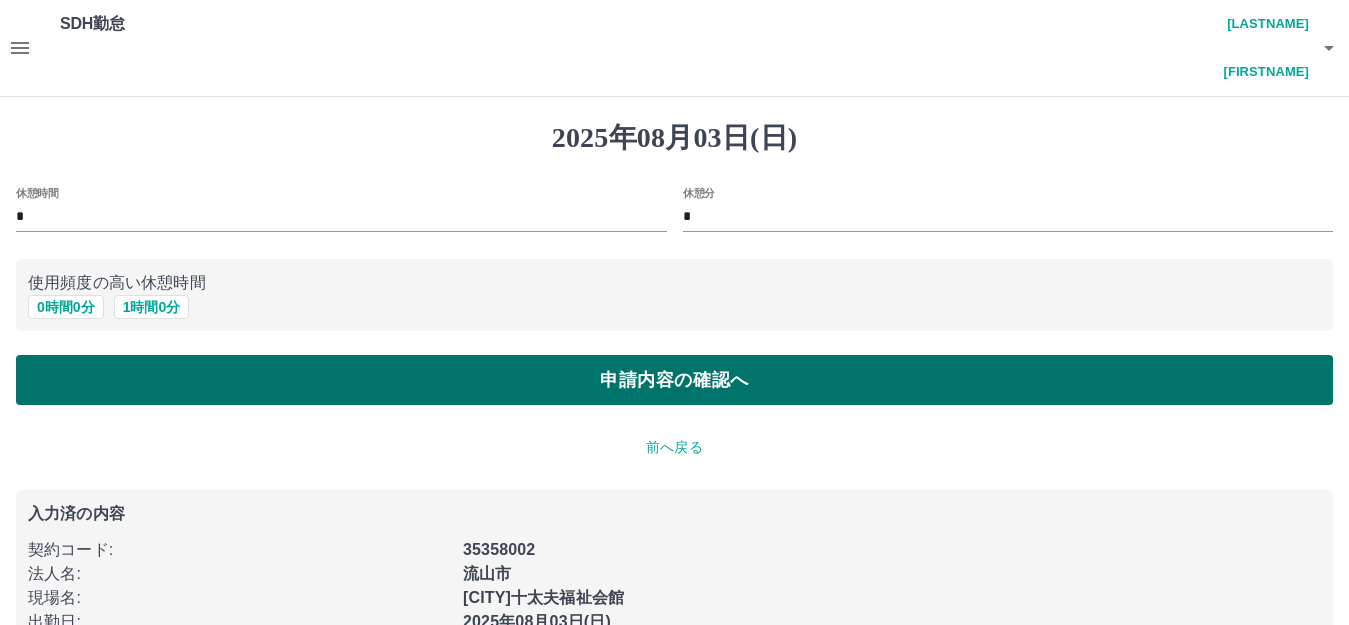 click on "申請内容の確認へ" at bounding box center [674, 380] 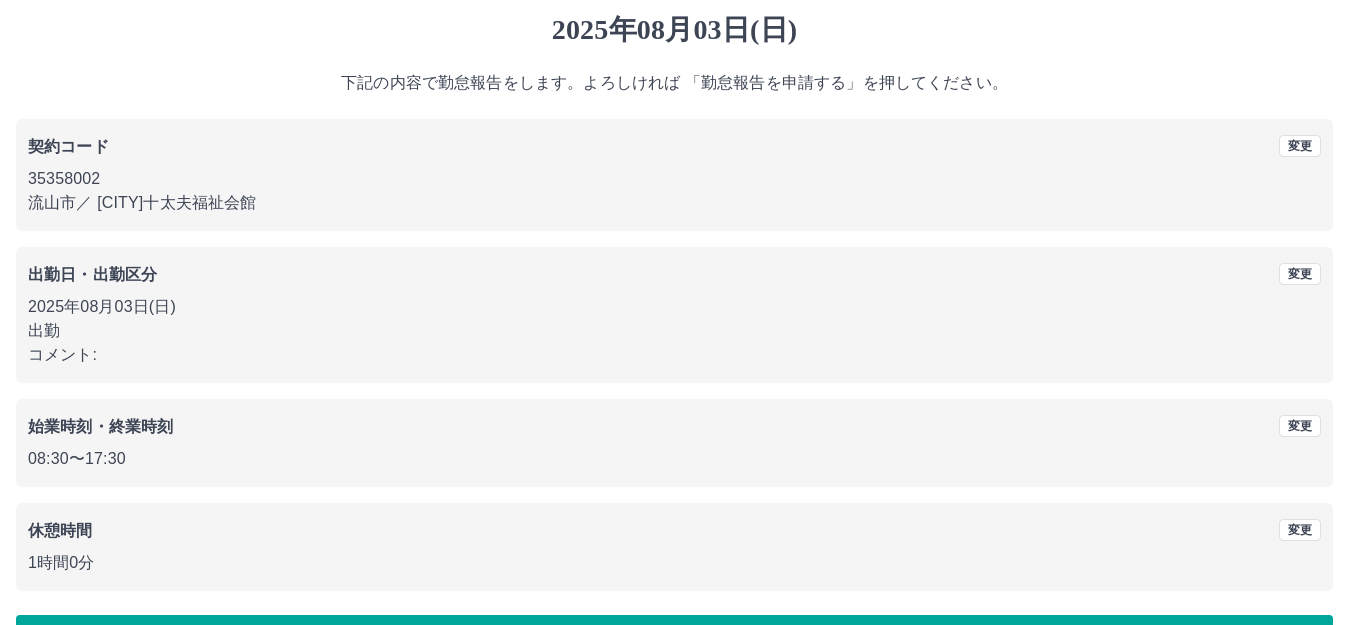 scroll, scrollTop: 120, scrollLeft: 0, axis: vertical 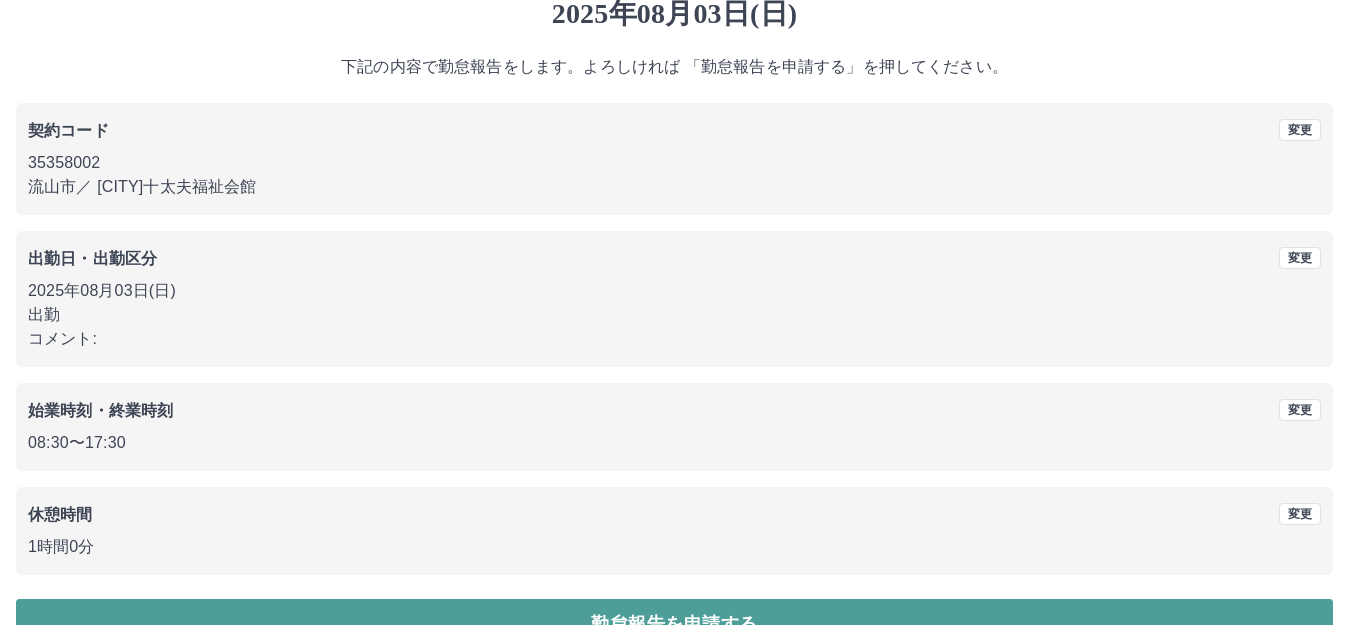click on "勤怠報告を申請する" at bounding box center (674, 624) 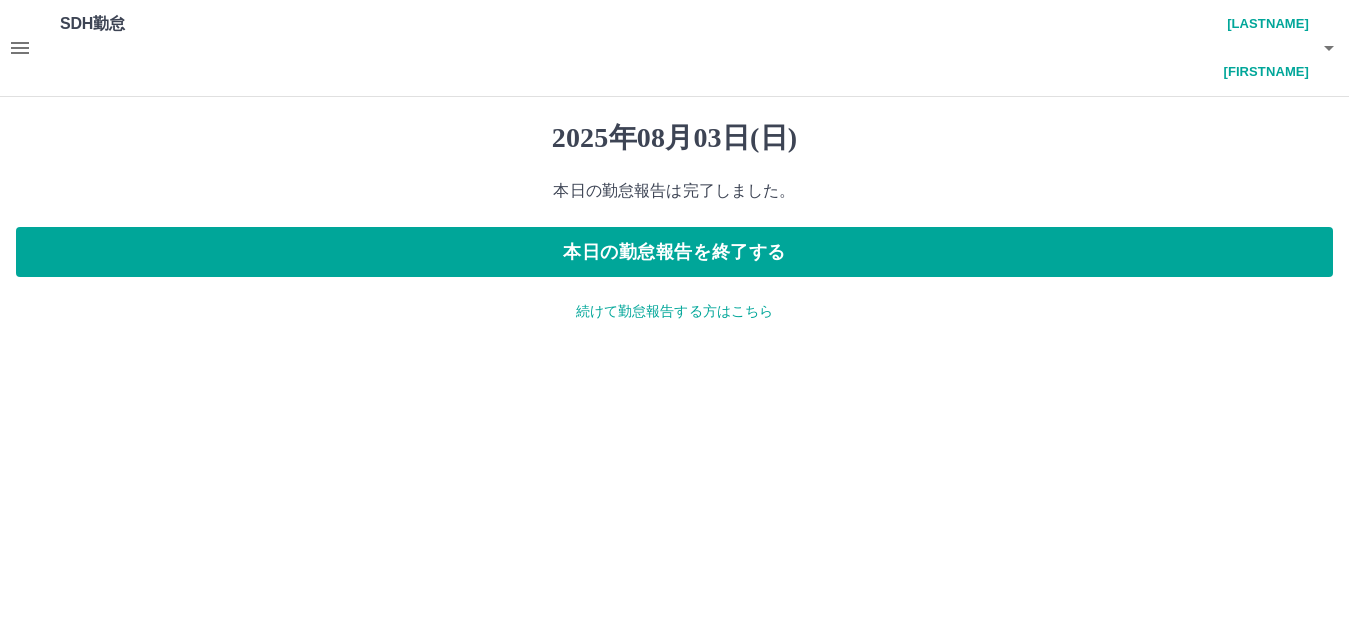 scroll, scrollTop: 0, scrollLeft: 0, axis: both 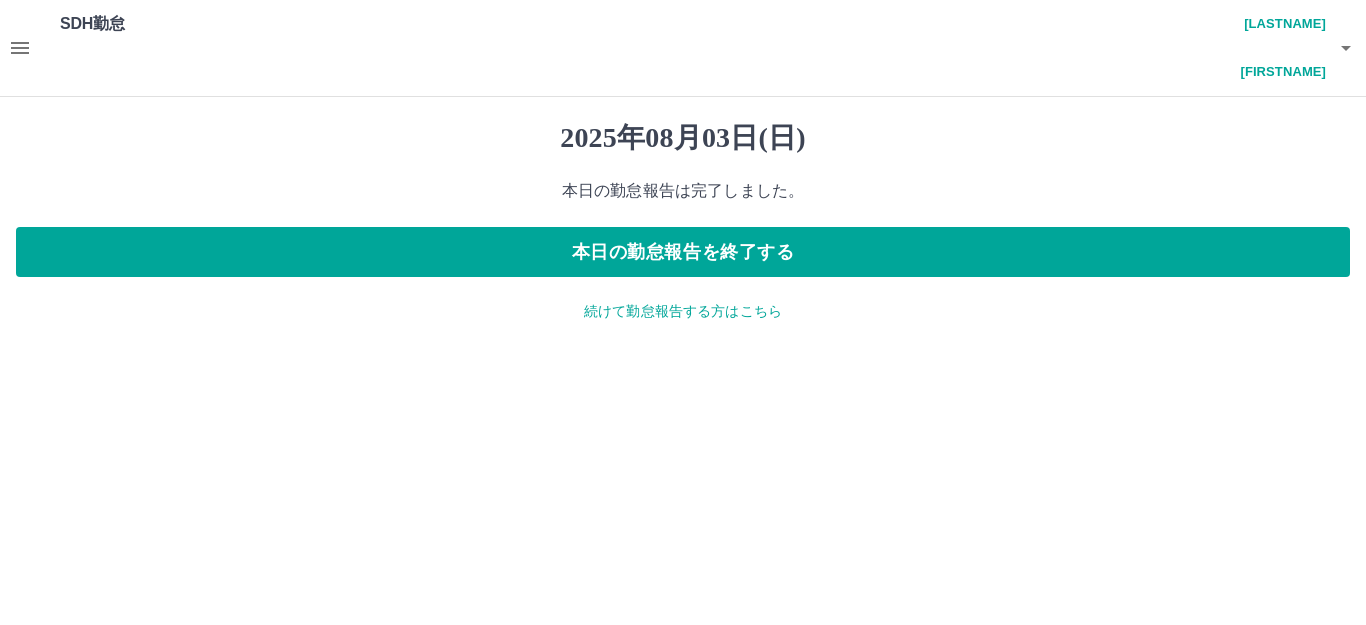 click 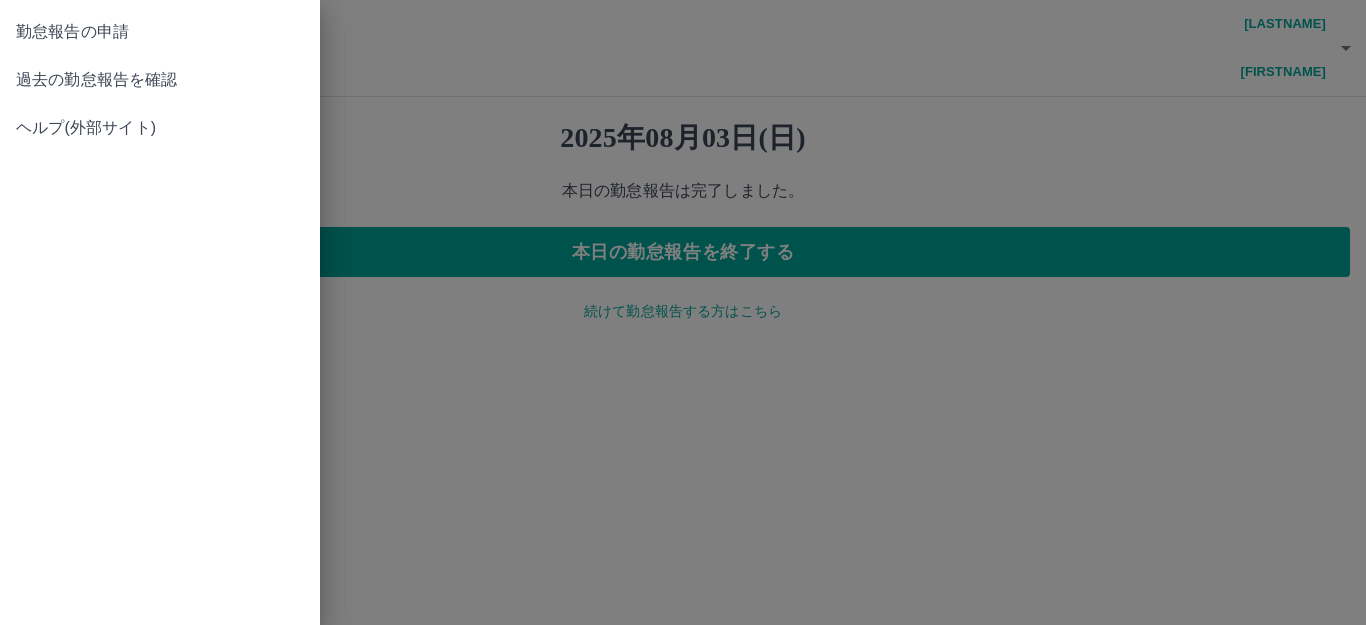 click on "過去の勤怠報告を確認" at bounding box center [160, 80] 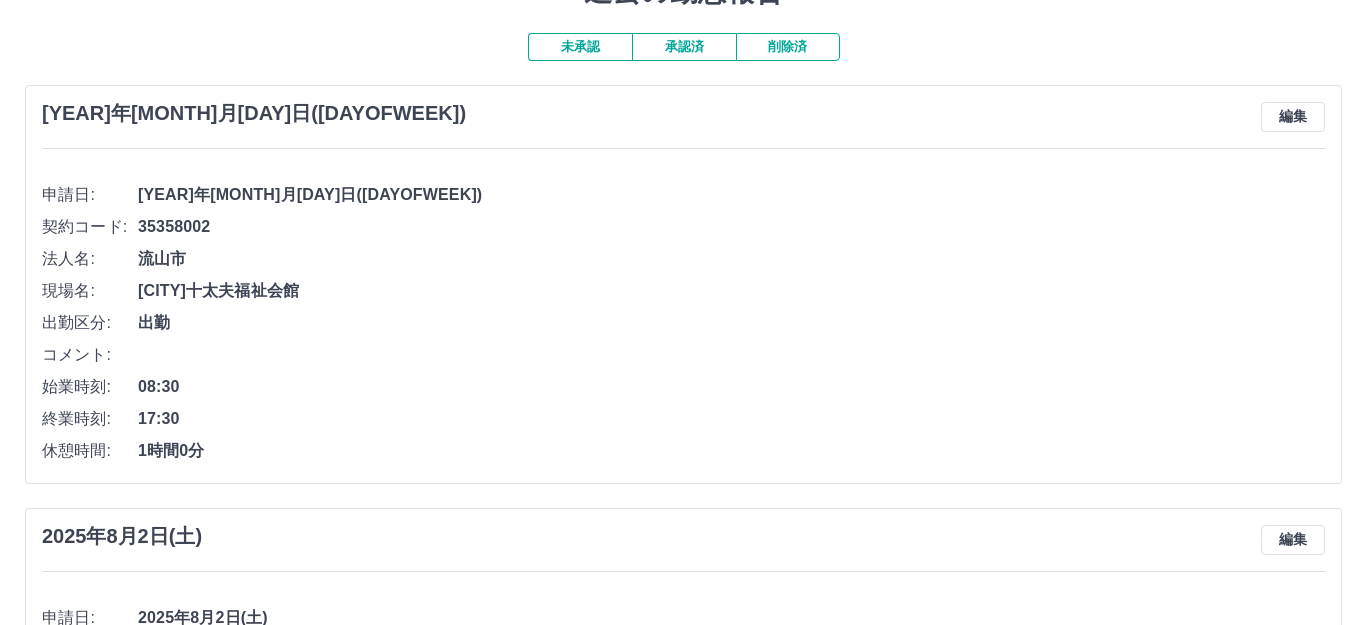 scroll, scrollTop: 0, scrollLeft: 0, axis: both 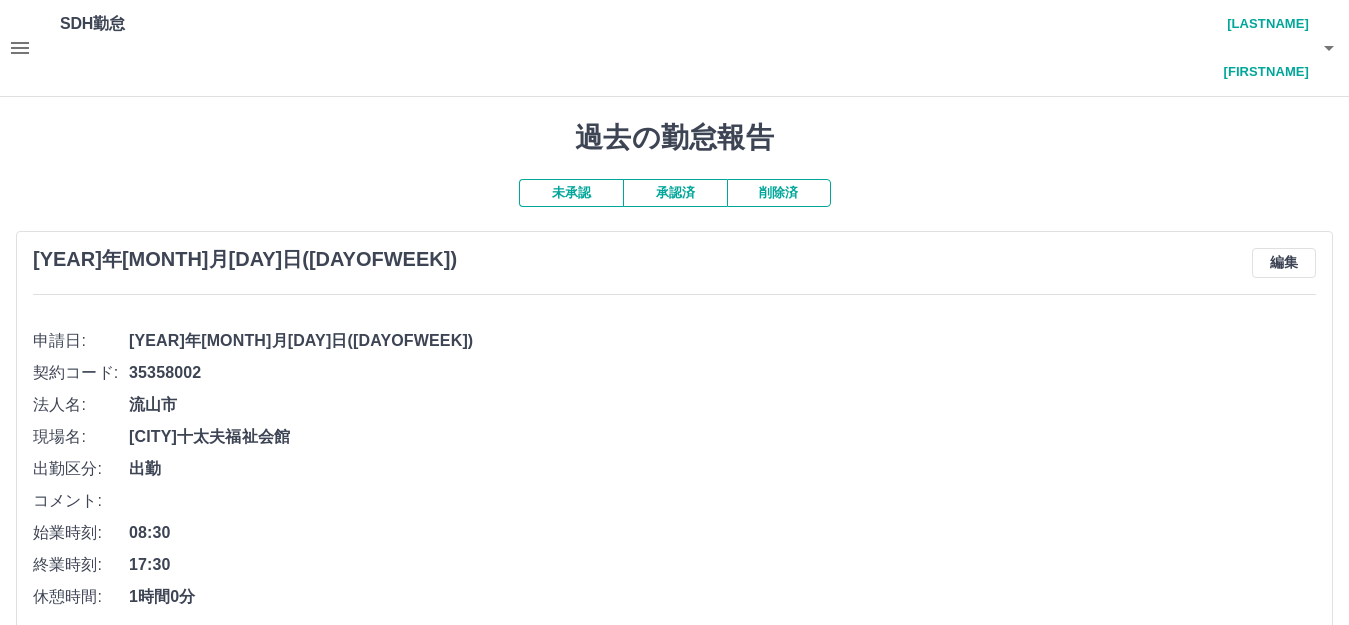 click at bounding box center [1329, 48] 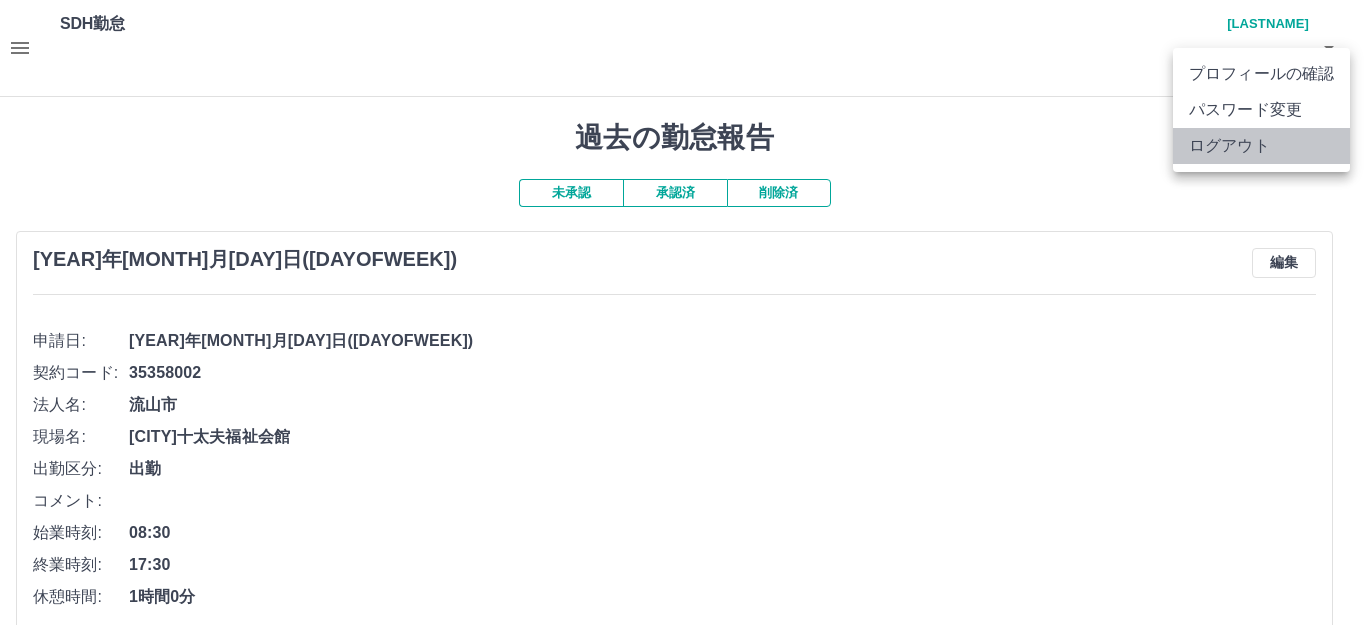 click on "ログアウト" at bounding box center [1261, 146] 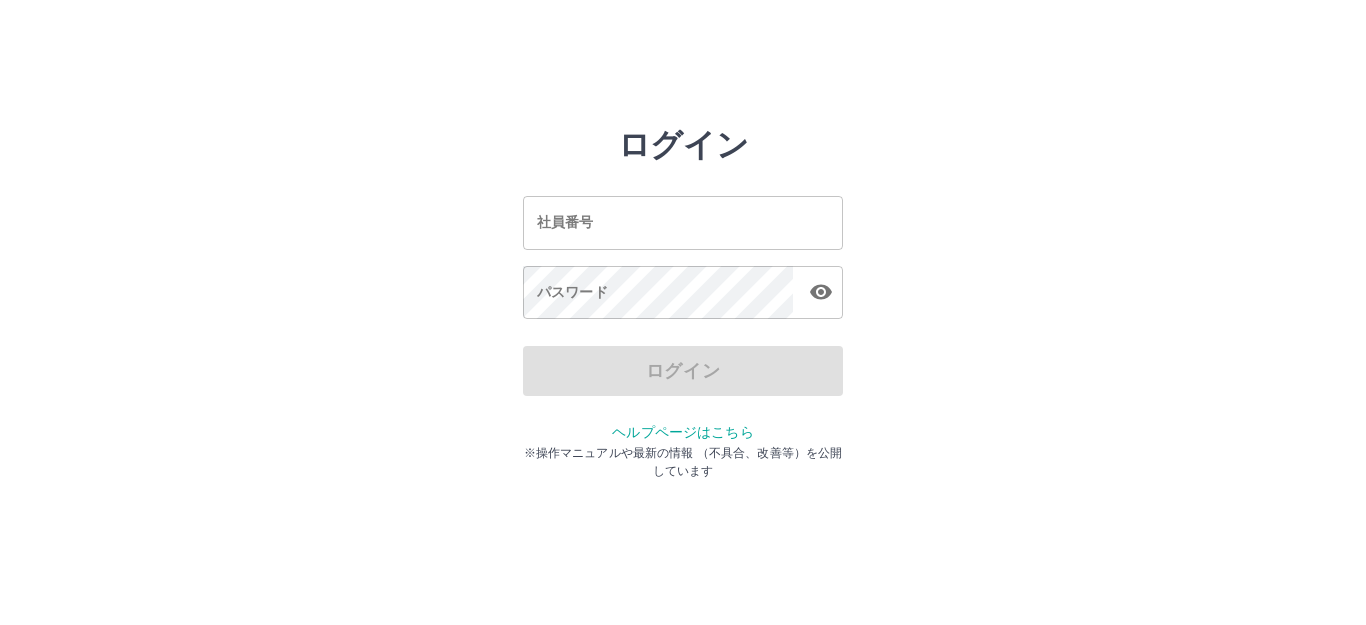 scroll, scrollTop: 0, scrollLeft: 0, axis: both 